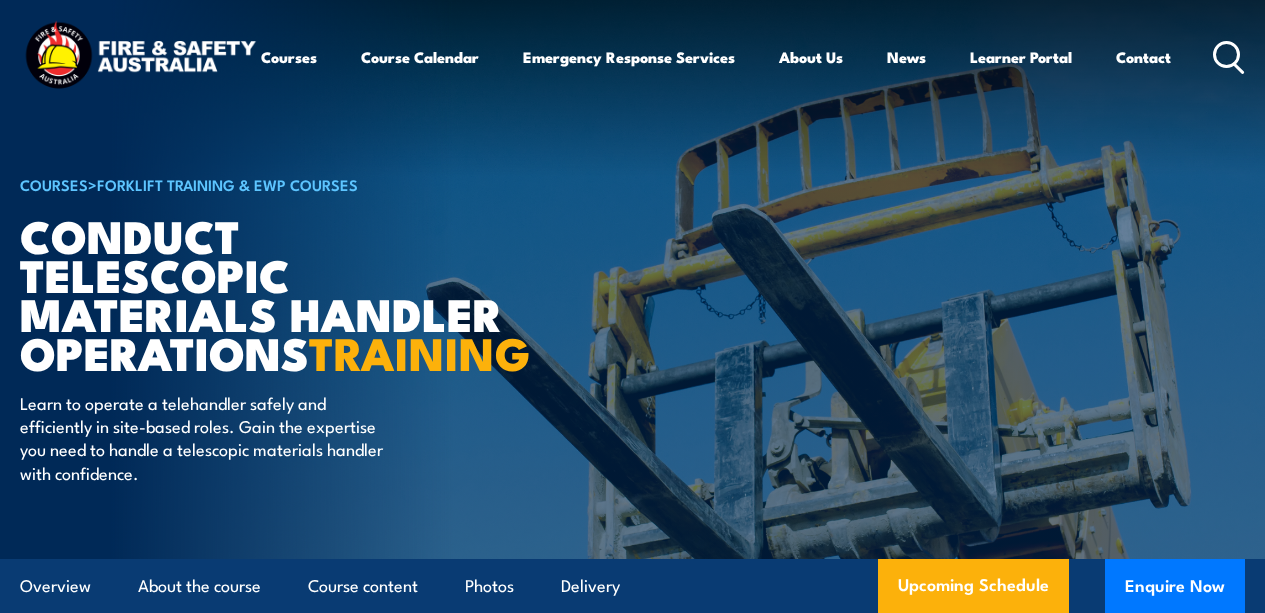 scroll, scrollTop: 0, scrollLeft: 0, axis: both 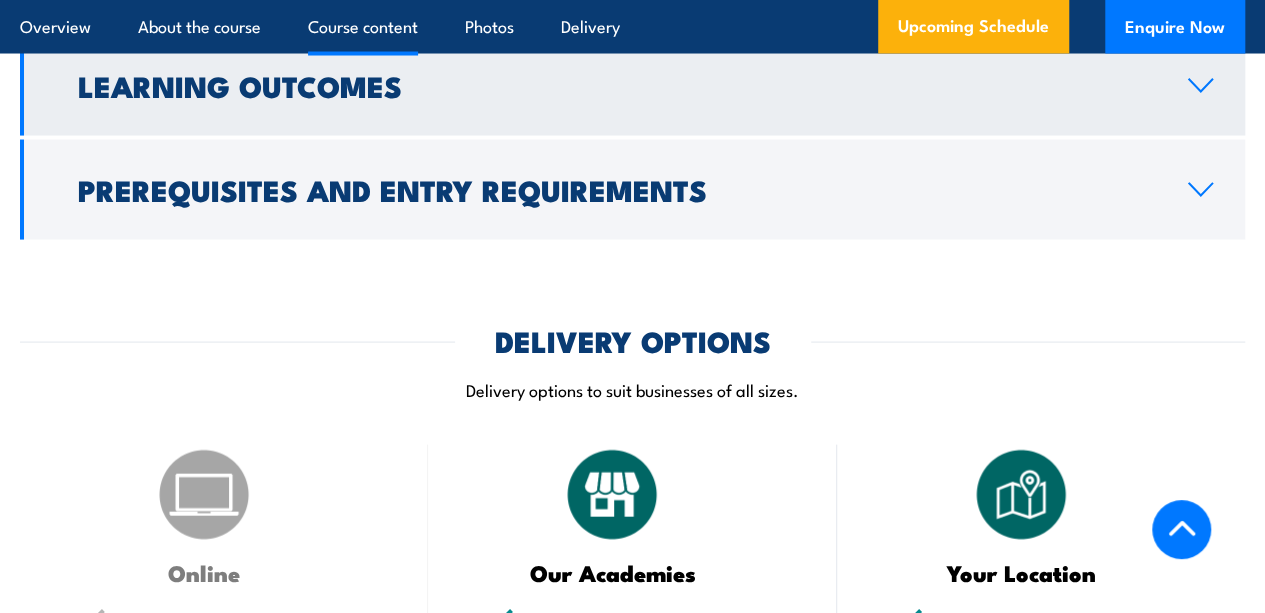 click on "Learning Outcomes" at bounding box center [632, 86] 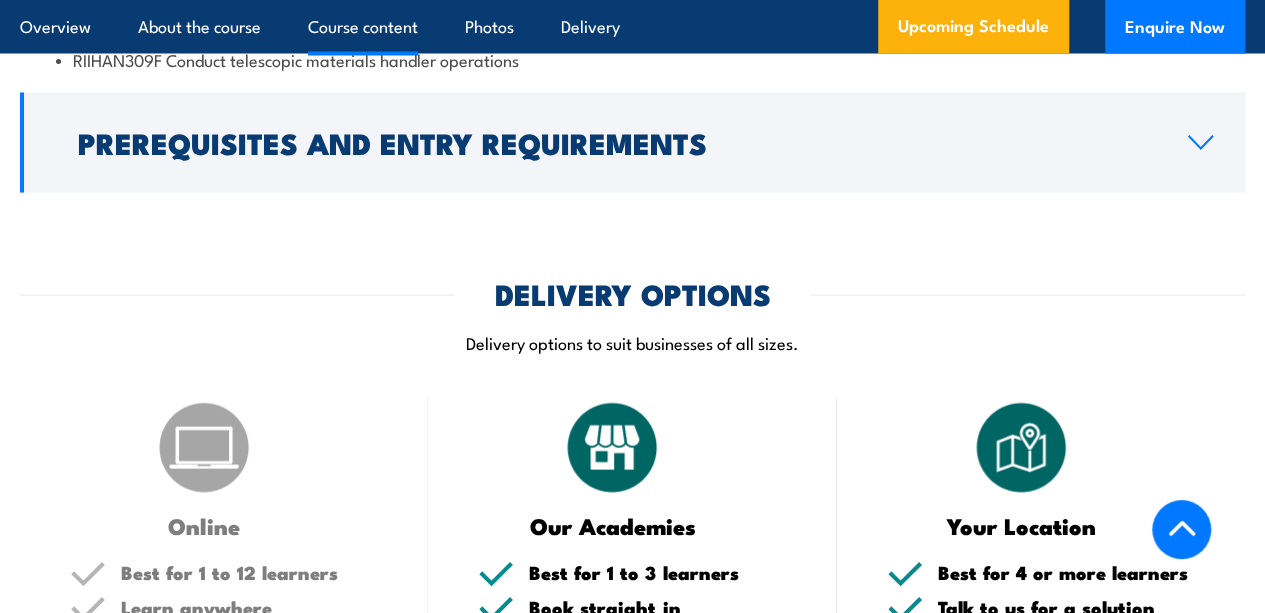 scroll, scrollTop: 1868, scrollLeft: 0, axis: vertical 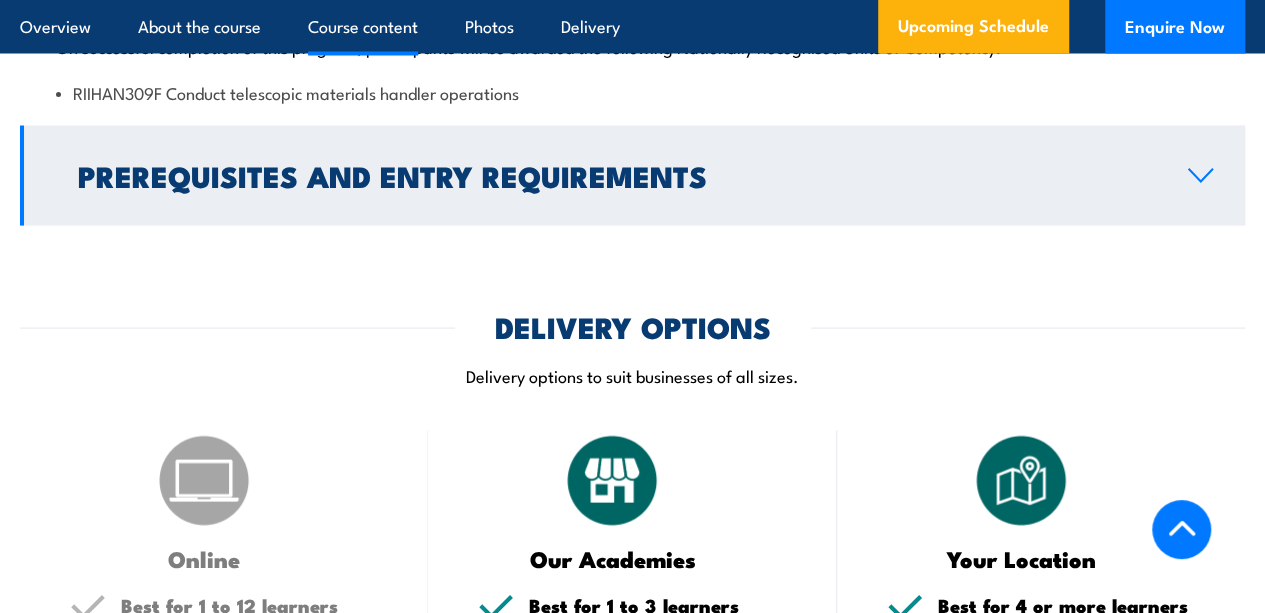 click 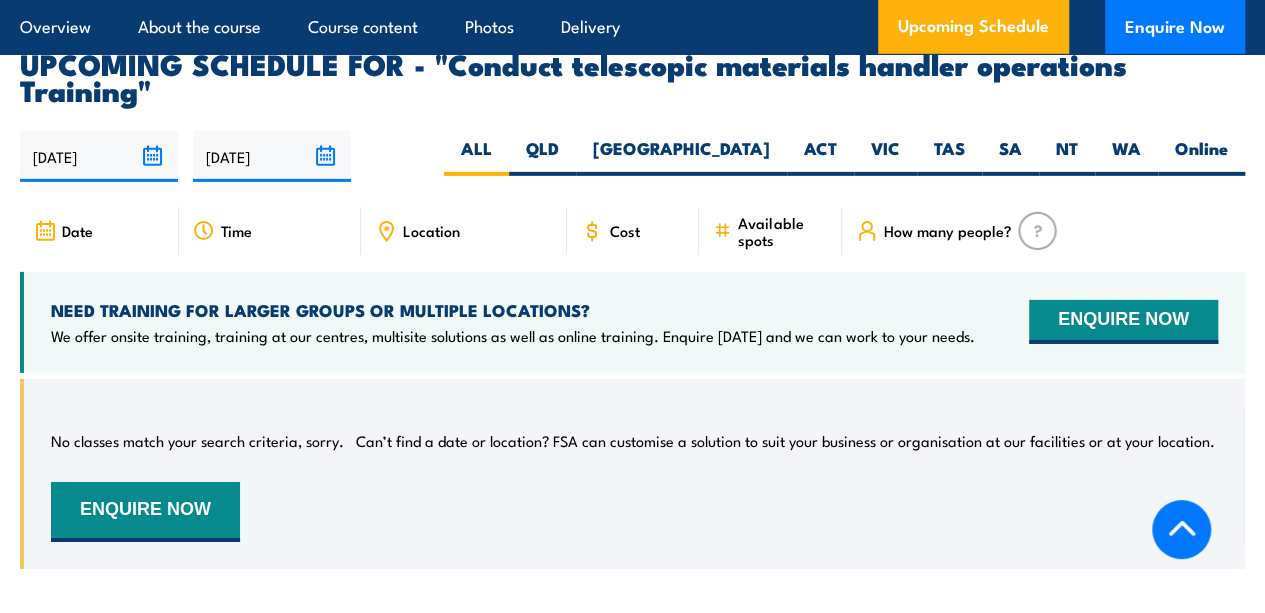 scroll, scrollTop: 3168, scrollLeft: 0, axis: vertical 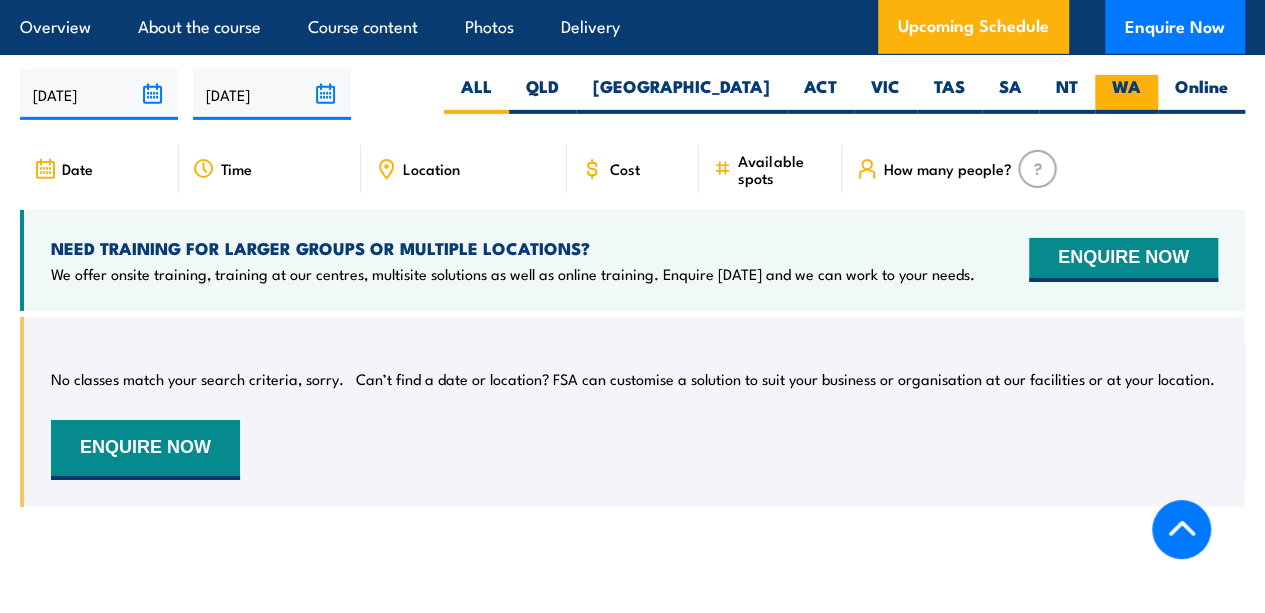 click on "WA" at bounding box center (1126, 94) 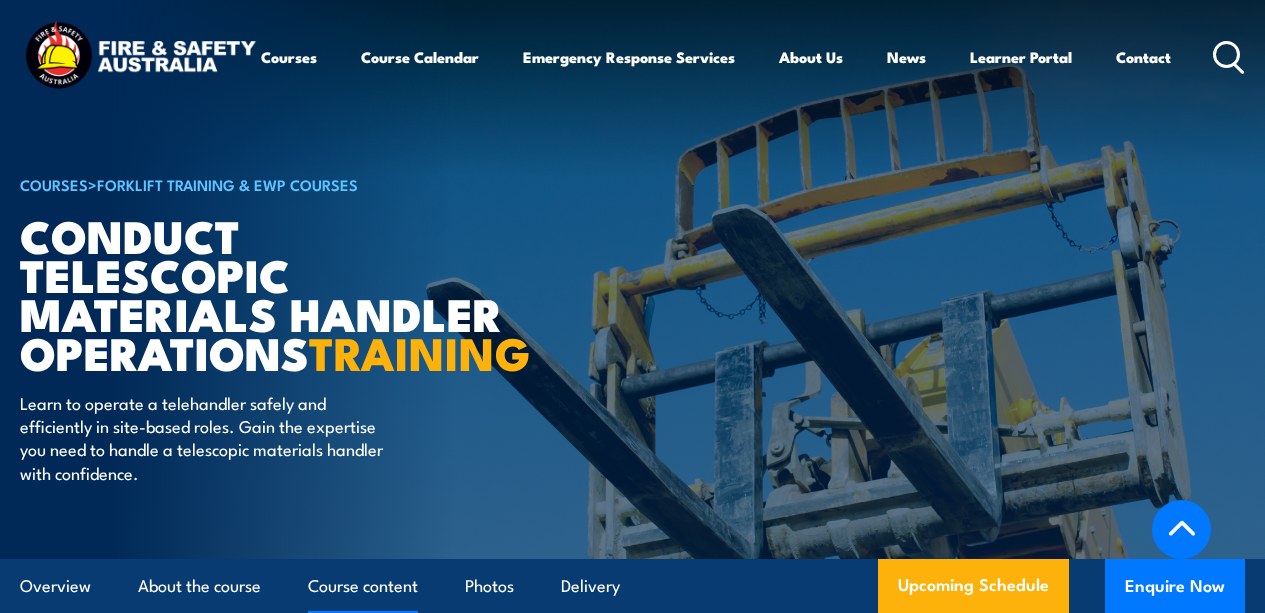 scroll, scrollTop: 2980, scrollLeft: 0, axis: vertical 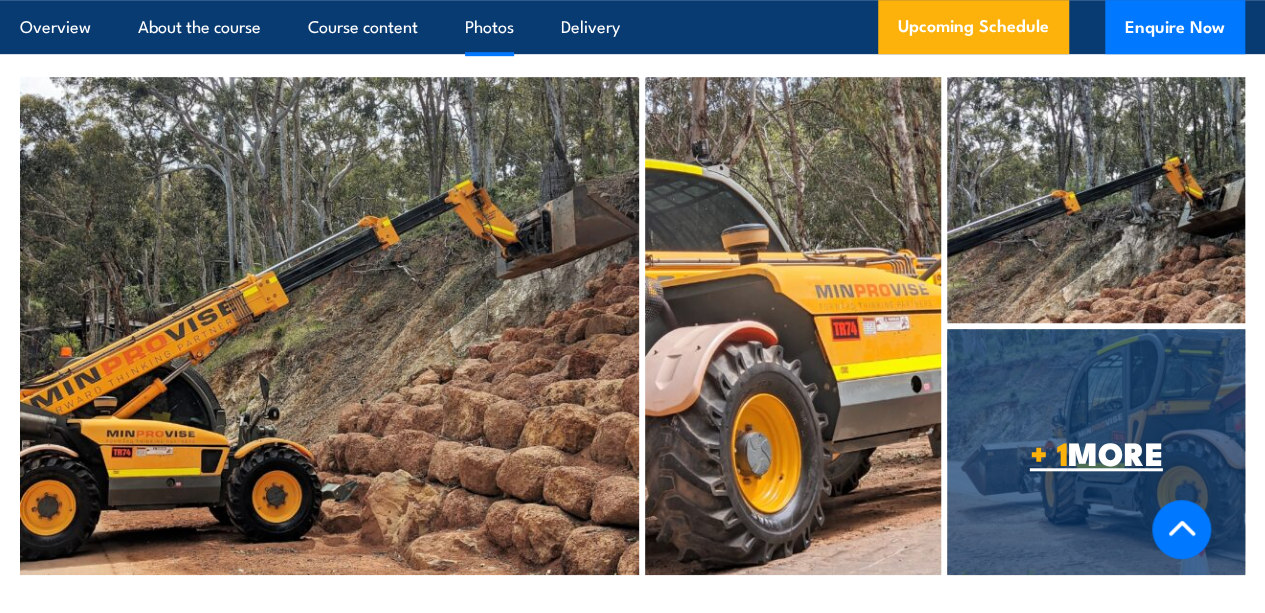 click on "+ 1  MORE" at bounding box center (1095, 452) 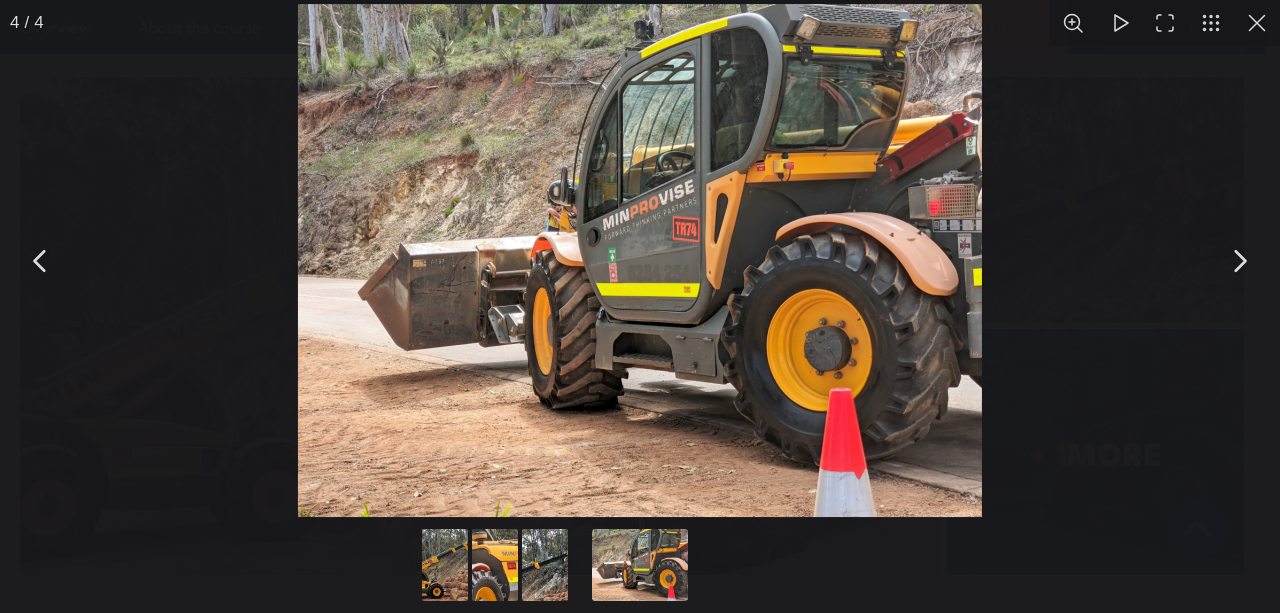 click at bounding box center [1257, 23] 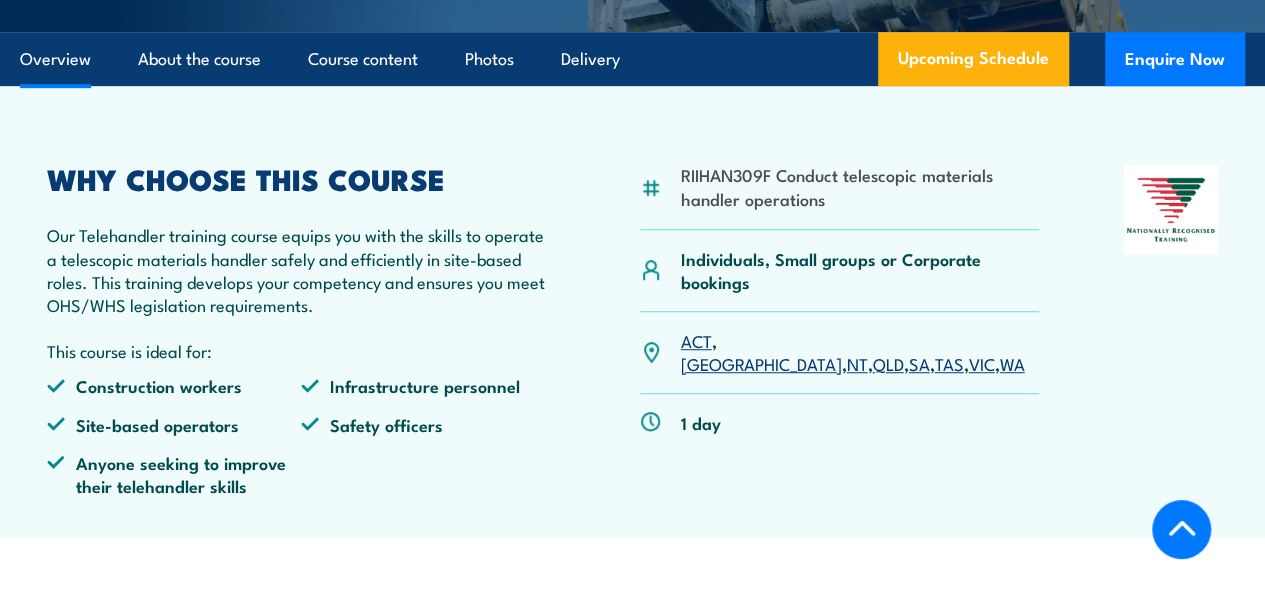 scroll, scrollTop: 600, scrollLeft: 0, axis: vertical 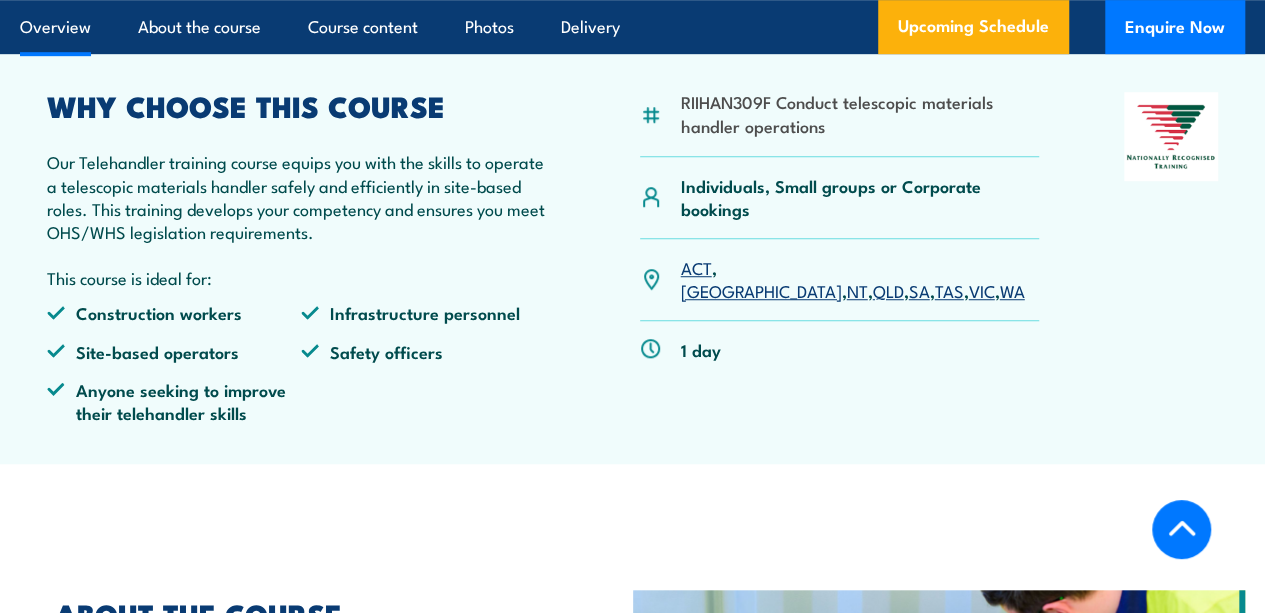 click on "WA" at bounding box center [1012, 290] 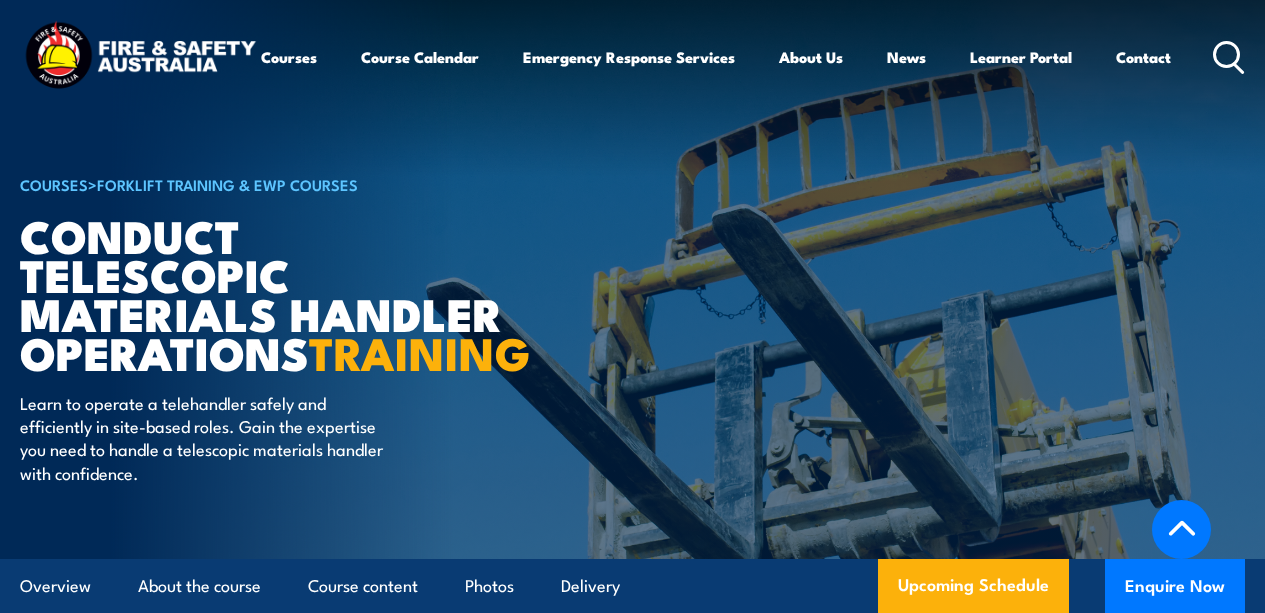 scroll, scrollTop: 3105, scrollLeft: 0, axis: vertical 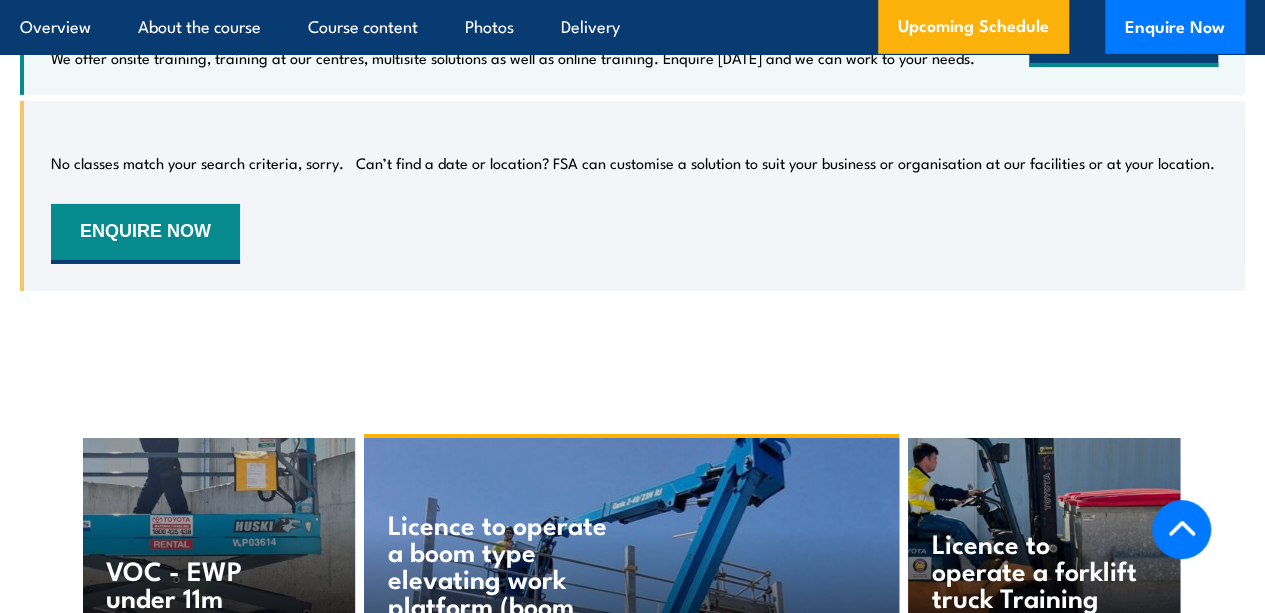 click on "ENQUIRE NOW" at bounding box center [1123, 45] 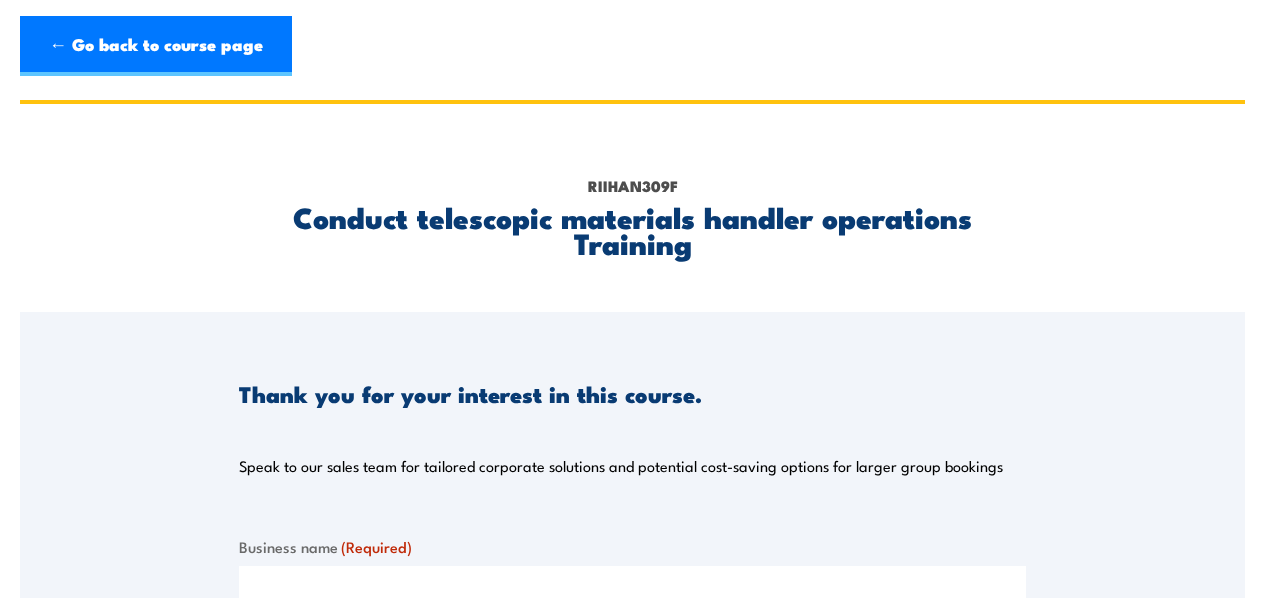 scroll, scrollTop: 0, scrollLeft: 0, axis: both 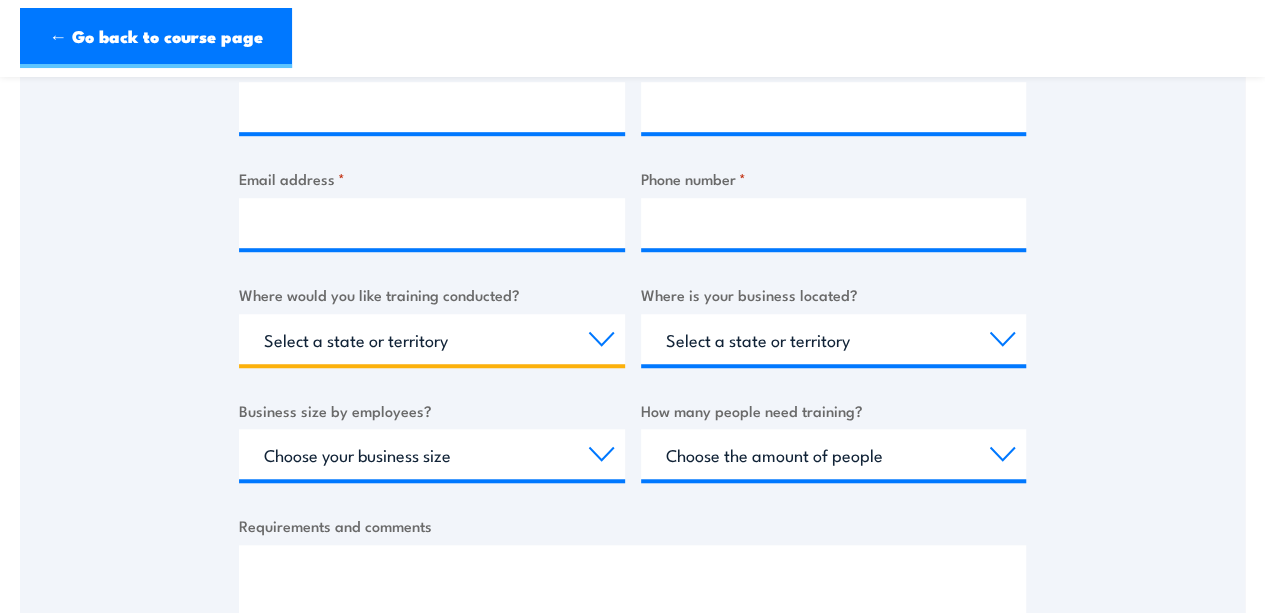 click on "Select a state or territory Nationally - multiple locations [GEOGRAPHIC_DATA] [GEOGRAPHIC_DATA] [GEOGRAPHIC_DATA] [GEOGRAPHIC_DATA] [GEOGRAPHIC_DATA] [GEOGRAPHIC_DATA] [GEOGRAPHIC_DATA] [GEOGRAPHIC_DATA]" at bounding box center [432, 339] 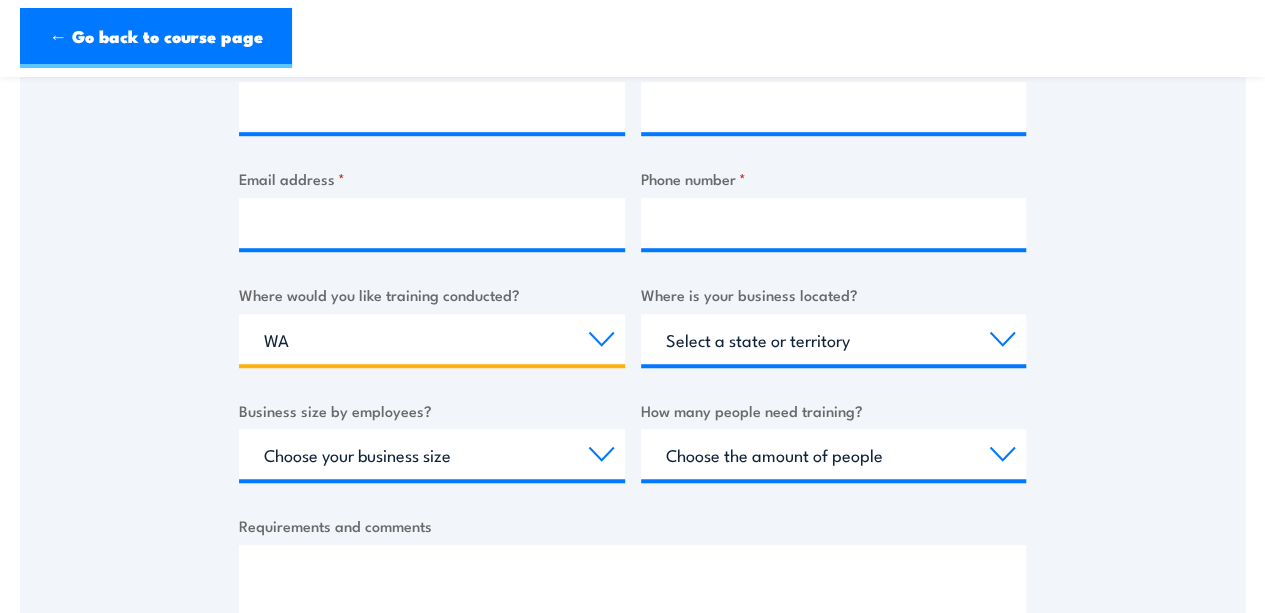click on "Select a state or territory Nationally - multiple locations [GEOGRAPHIC_DATA] [GEOGRAPHIC_DATA] [GEOGRAPHIC_DATA] [GEOGRAPHIC_DATA] [GEOGRAPHIC_DATA] [GEOGRAPHIC_DATA] [GEOGRAPHIC_DATA] [GEOGRAPHIC_DATA]" at bounding box center (432, 339) 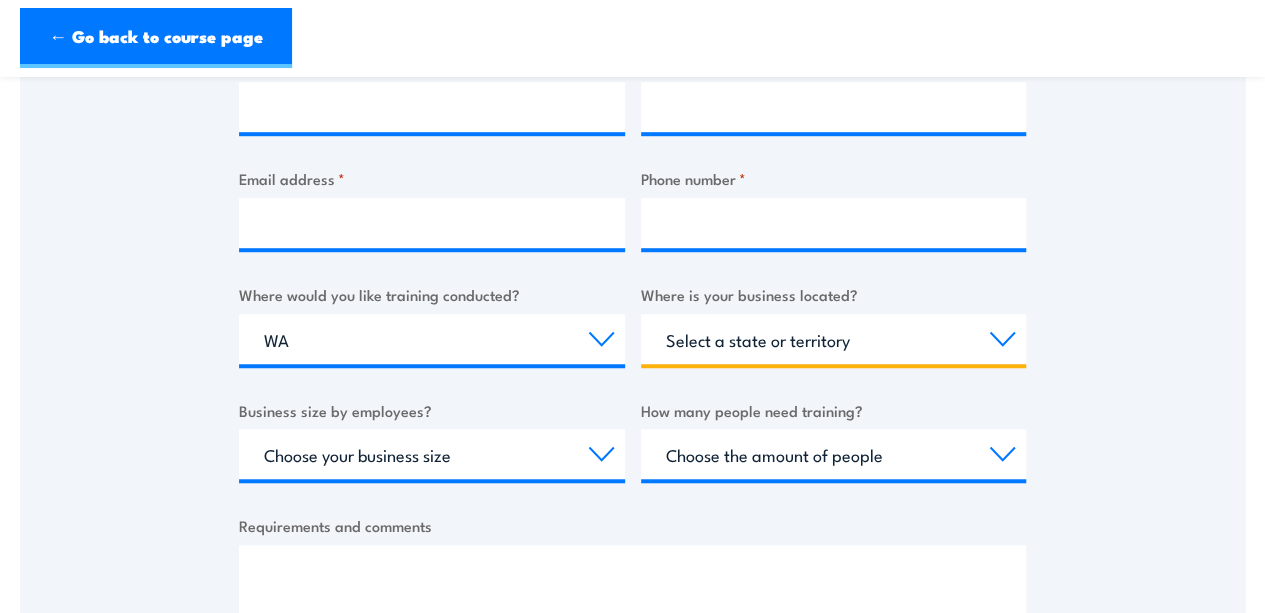 click on "Select a state or territory [GEOGRAPHIC_DATA] [GEOGRAPHIC_DATA] [GEOGRAPHIC_DATA] SA [GEOGRAPHIC_DATA] [GEOGRAPHIC_DATA] [GEOGRAPHIC_DATA] [GEOGRAPHIC_DATA]" at bounding box center [834, 339] 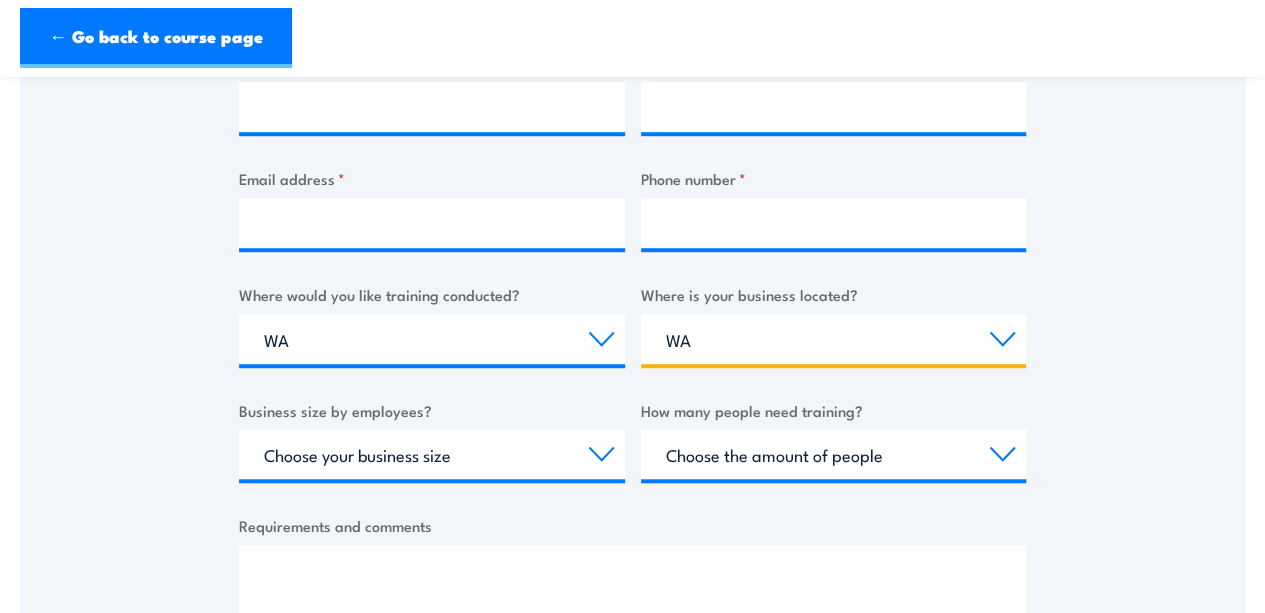 click on "Select a state or territory [GEOGRAPHIC_DATA] [GEOGRAPHIC_DATA] [GEOGRAPHIC_DATA] SA [GEOGRAPHIC_DATA] [GEOGRAPHIC_DATA] [GEOGRAPHIC_DATA] [GEOGRAPHIC_DATA]" at bounding box center [834, 339] 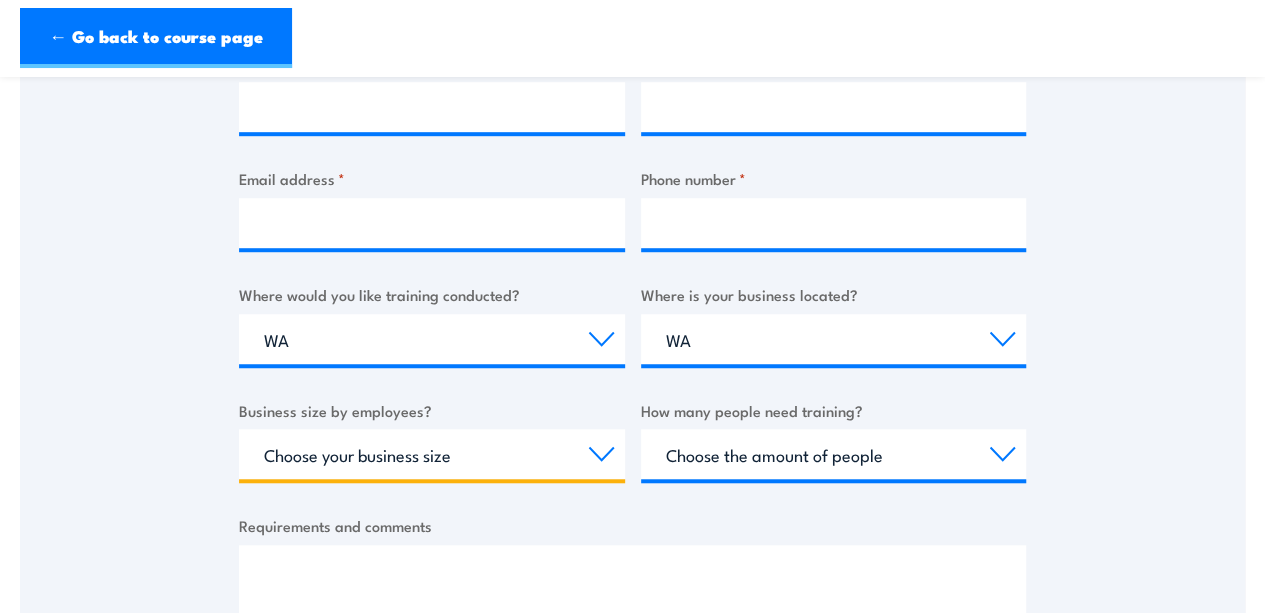 click on "Choose your business size 1 to 19 20 to 199 200+" at bounding box center [432, 454] 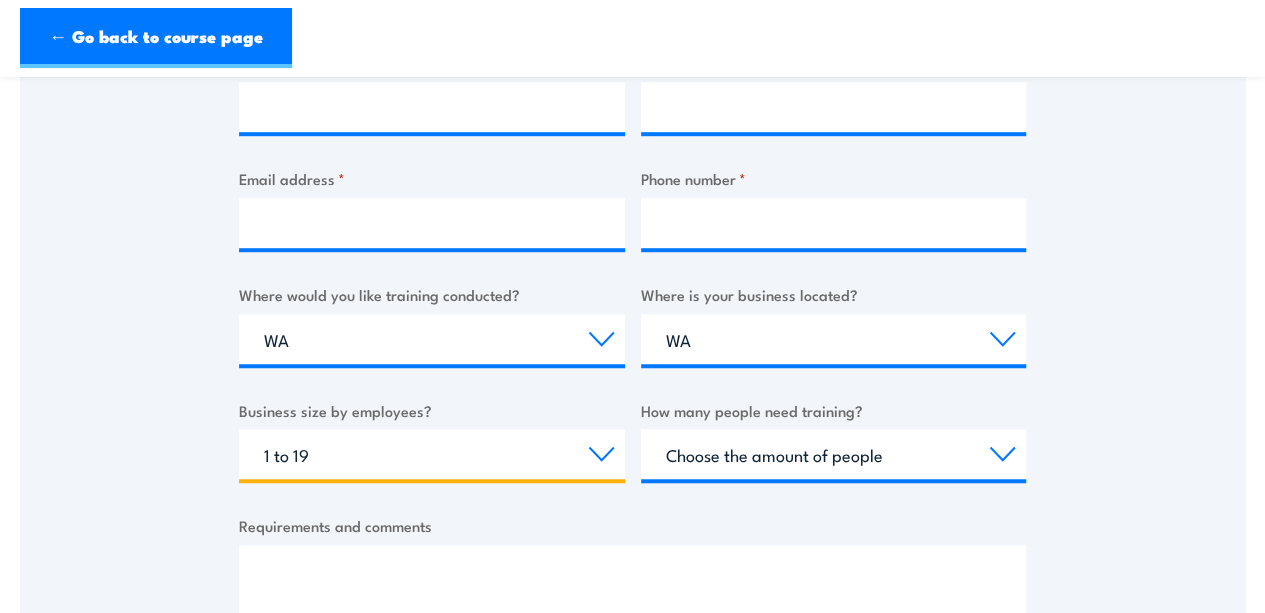 click on "Choose your business size 1 to 19 20 to 199 200+" at bounding box center (432, 454) 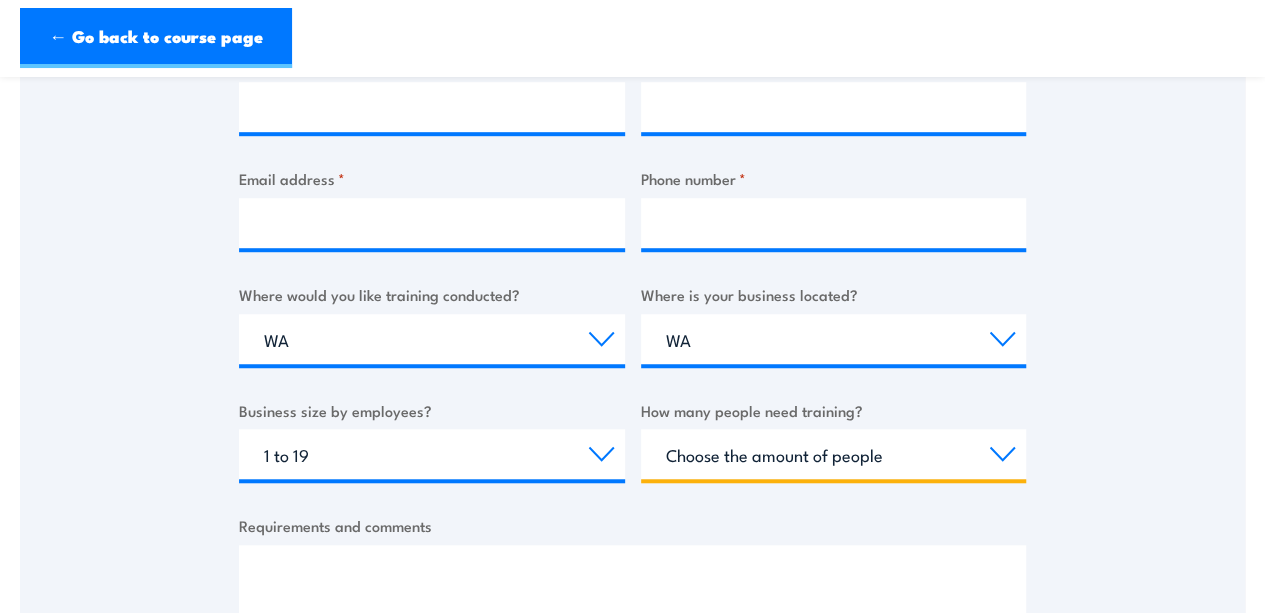 click on "Choose the amount of people 1 to 4 5 to 19 20+" at bounding box center (834, 454) 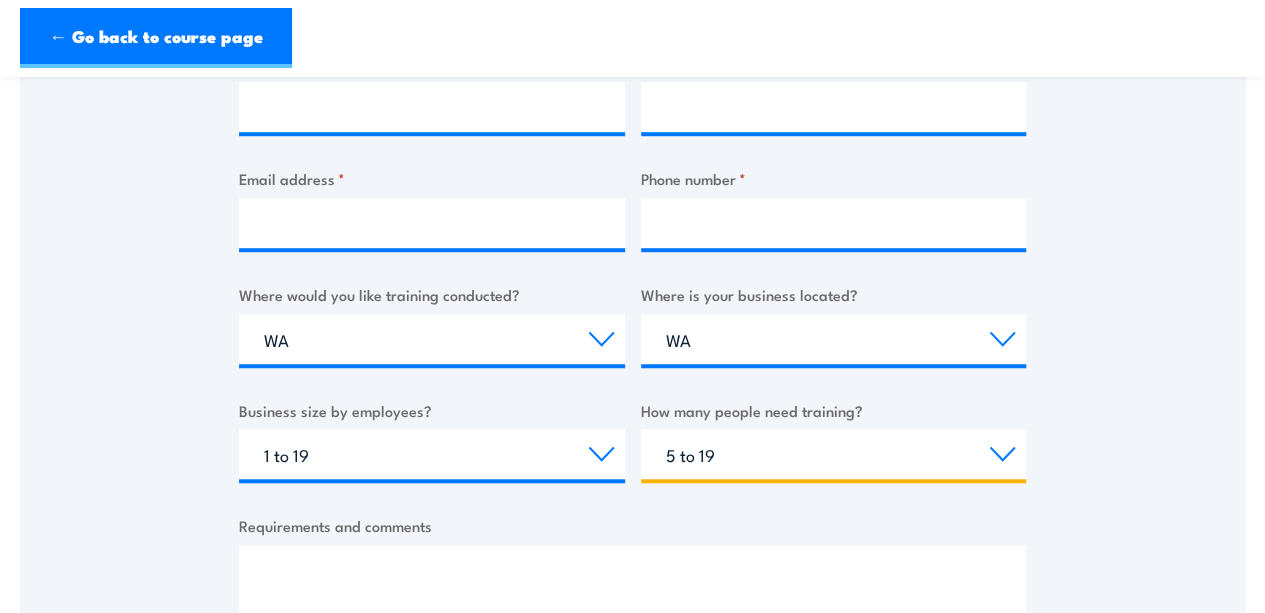 click on "Choose the amount of people 1 to 4 5 to 19 20+" at bounding box center [834, 454] 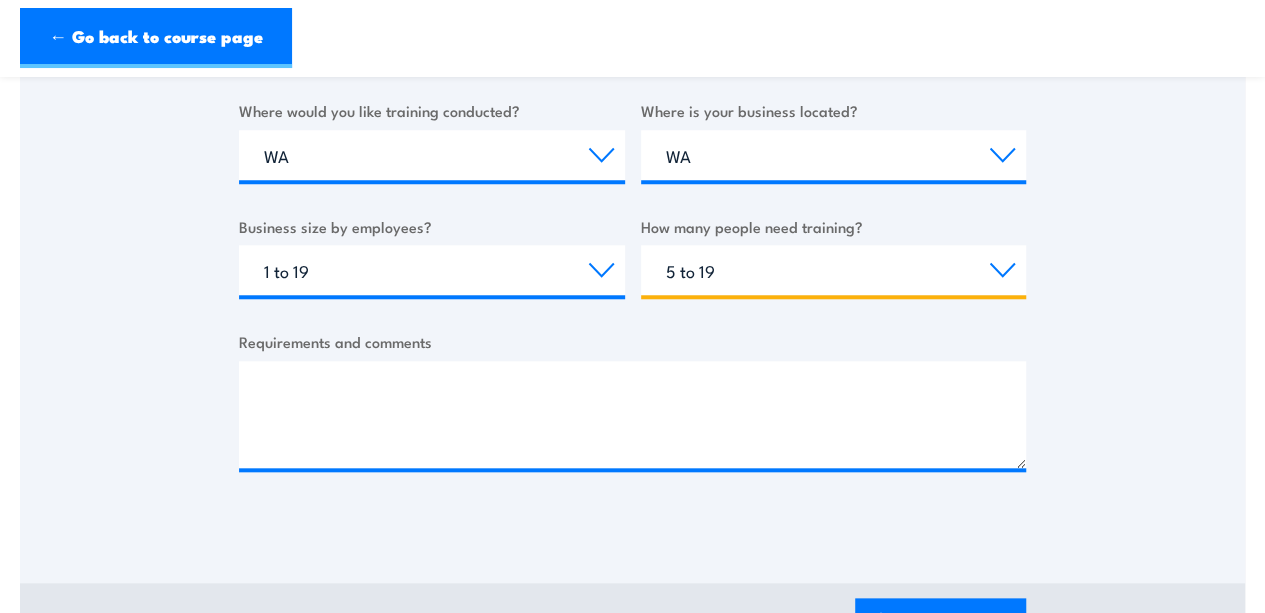 scroll, scrollTop: 900, scrollLeft: 0, axis: vertical 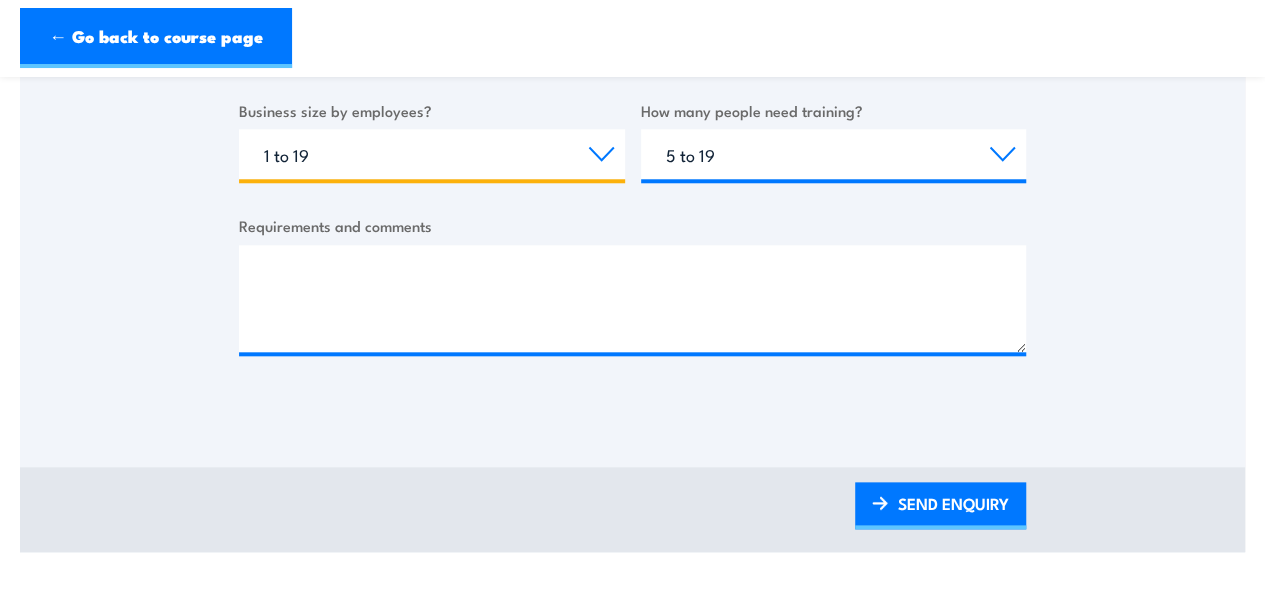 click on "Choose your business size 1 to 19 20 to 199 200+" at bounding box center (432, 154) 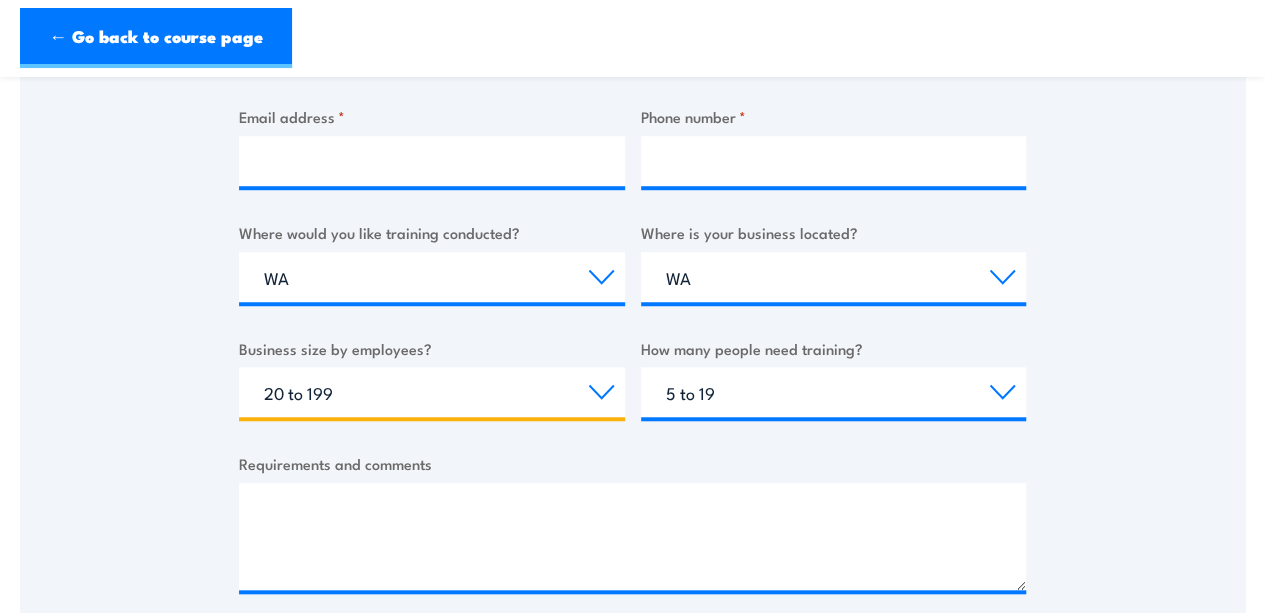 scroll, scrollTop: 700, scrollLeft: 0, axis: vertical 